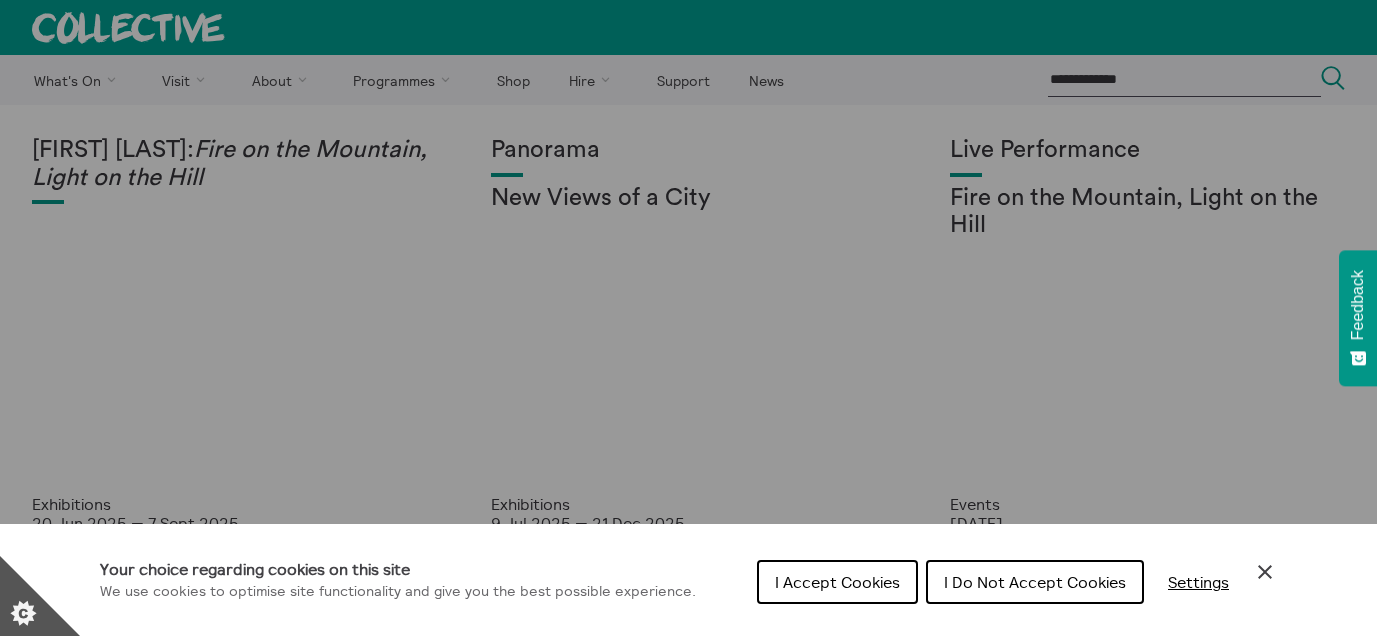 scroll, scrollTop: 0, scrollLeft: 0, axis: both 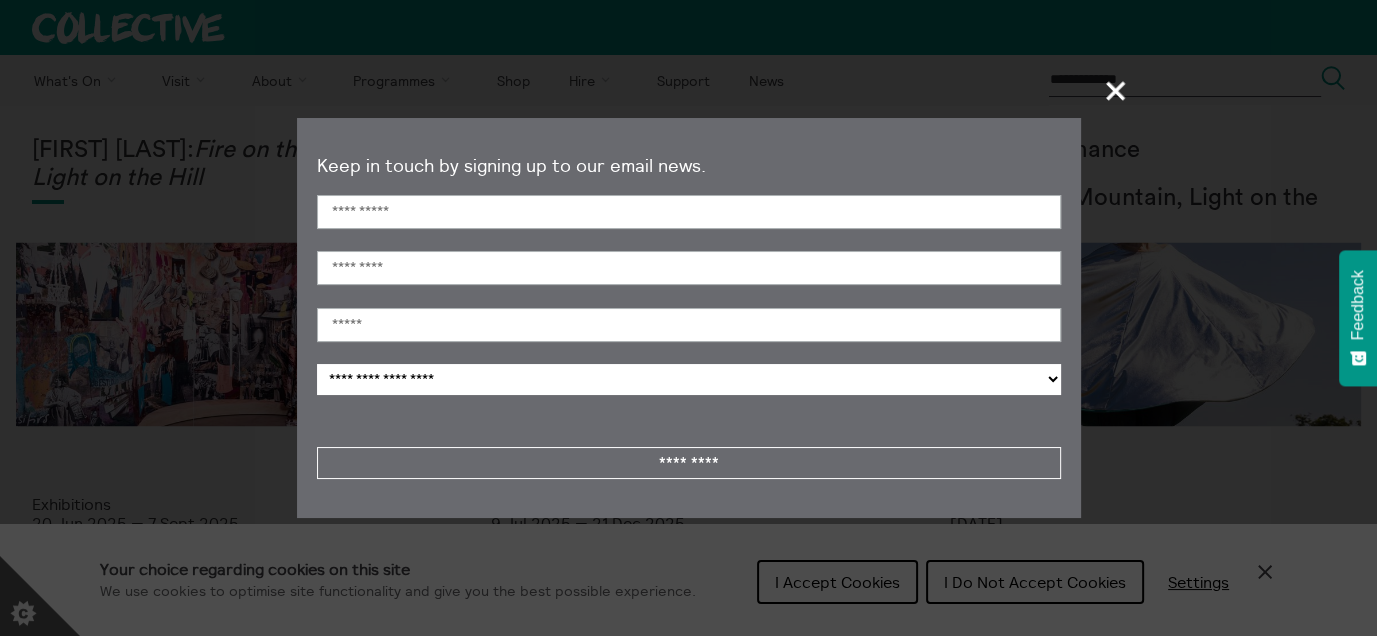 click on "+" at bounding box center [1116, 90] 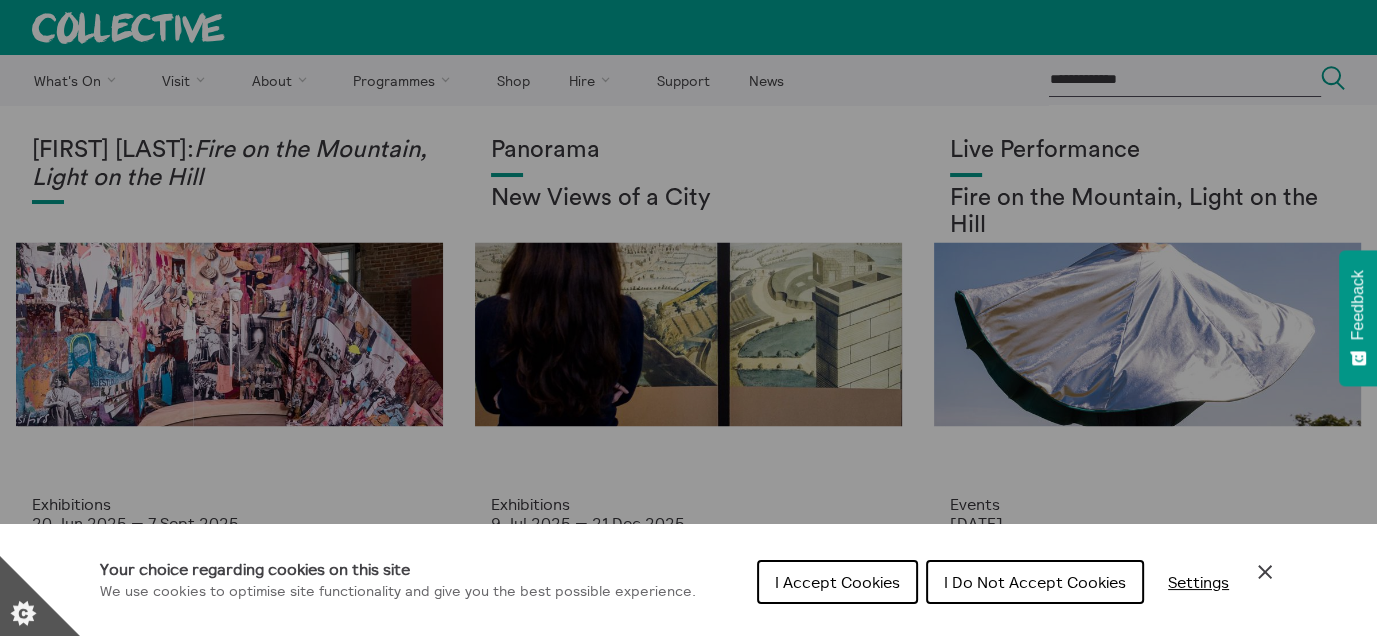 scroll, scrollTop: 521, scrollLeft: 0, axis: vertical 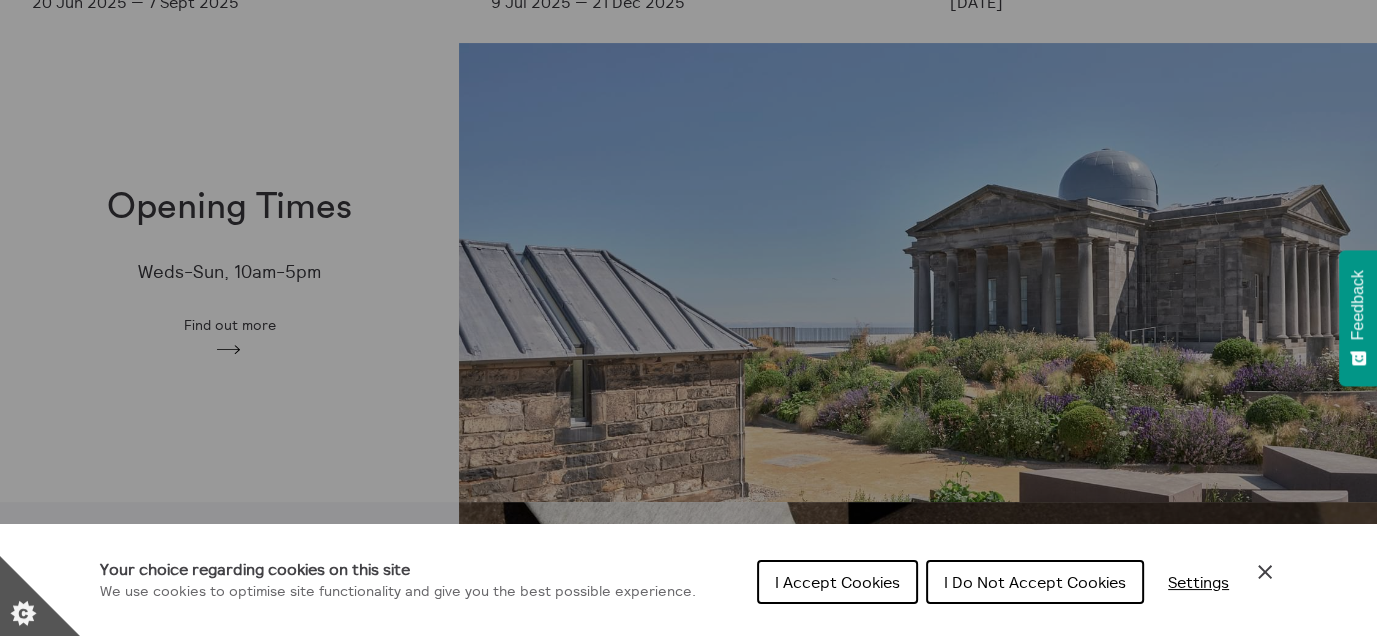 click on "I Accept Cookies" at bounding box center (837, 582) 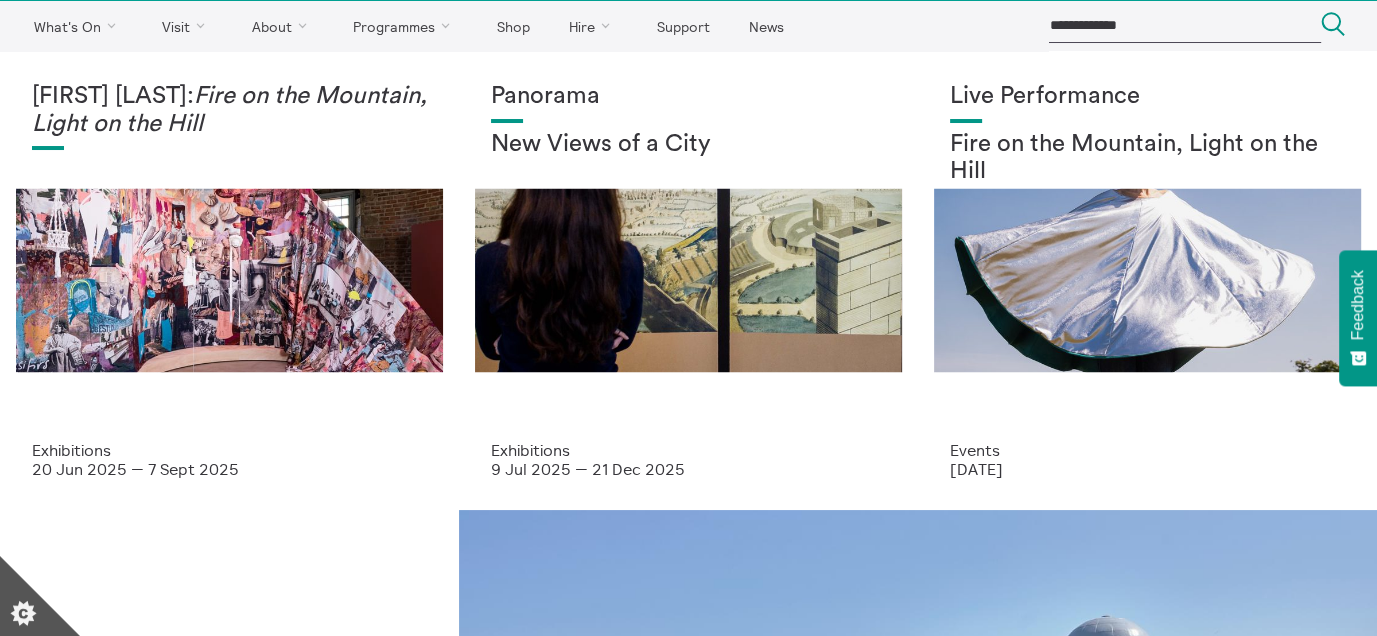 scroll, scrollTop: 0, scrollLeft: 0, axis: both 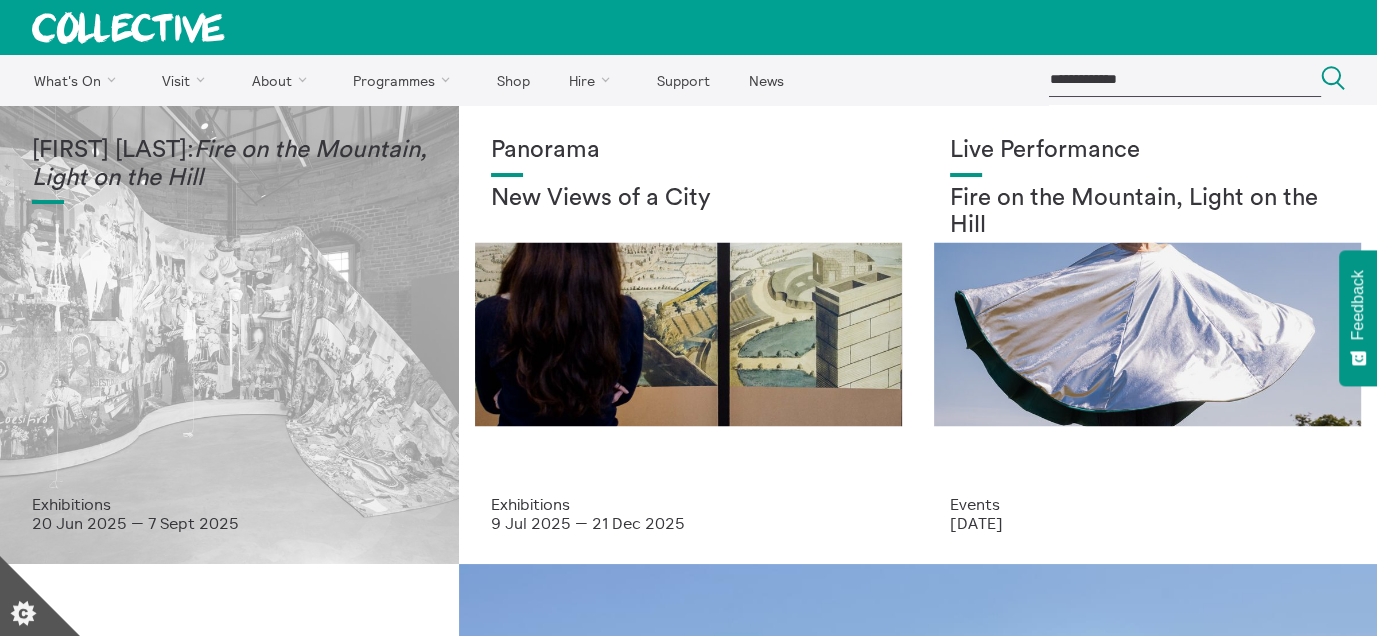click on "Fire on the Mountain, Light on the Hill" at bounding box center [229, 164] 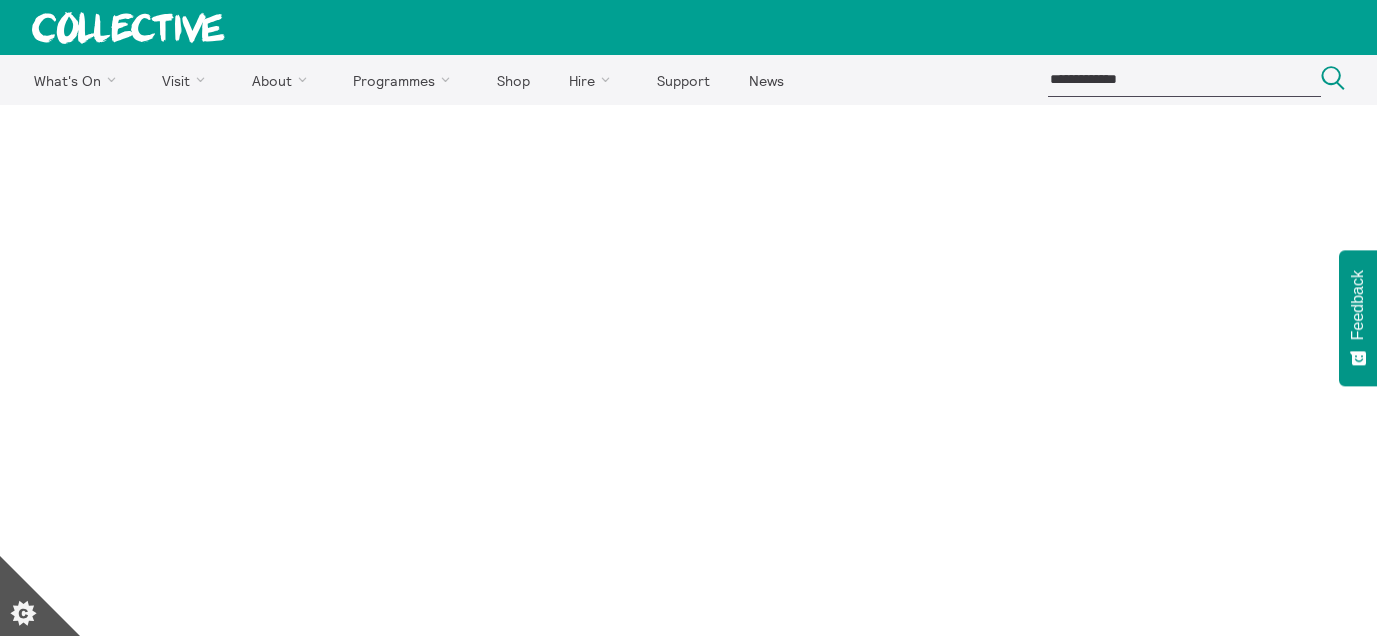 scroll, scrollTop: 0, scrollLeft: 0, axis: both 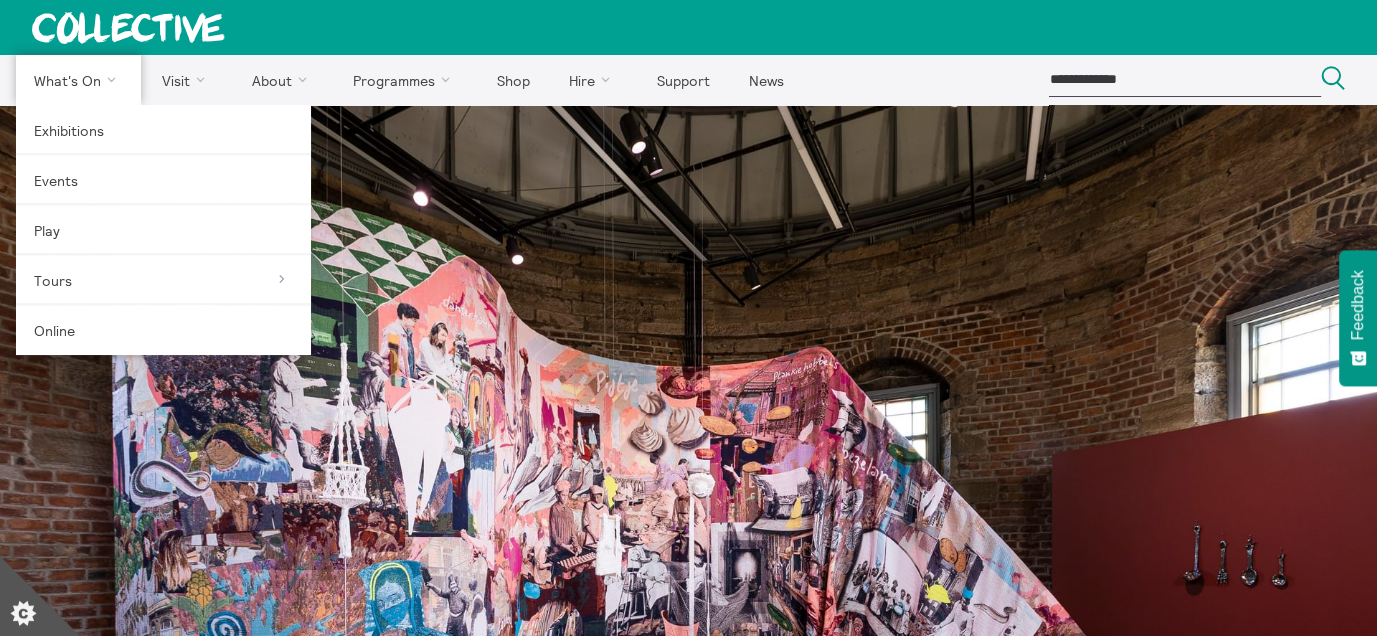 click on "What's On" at bounding box center (78, 80) 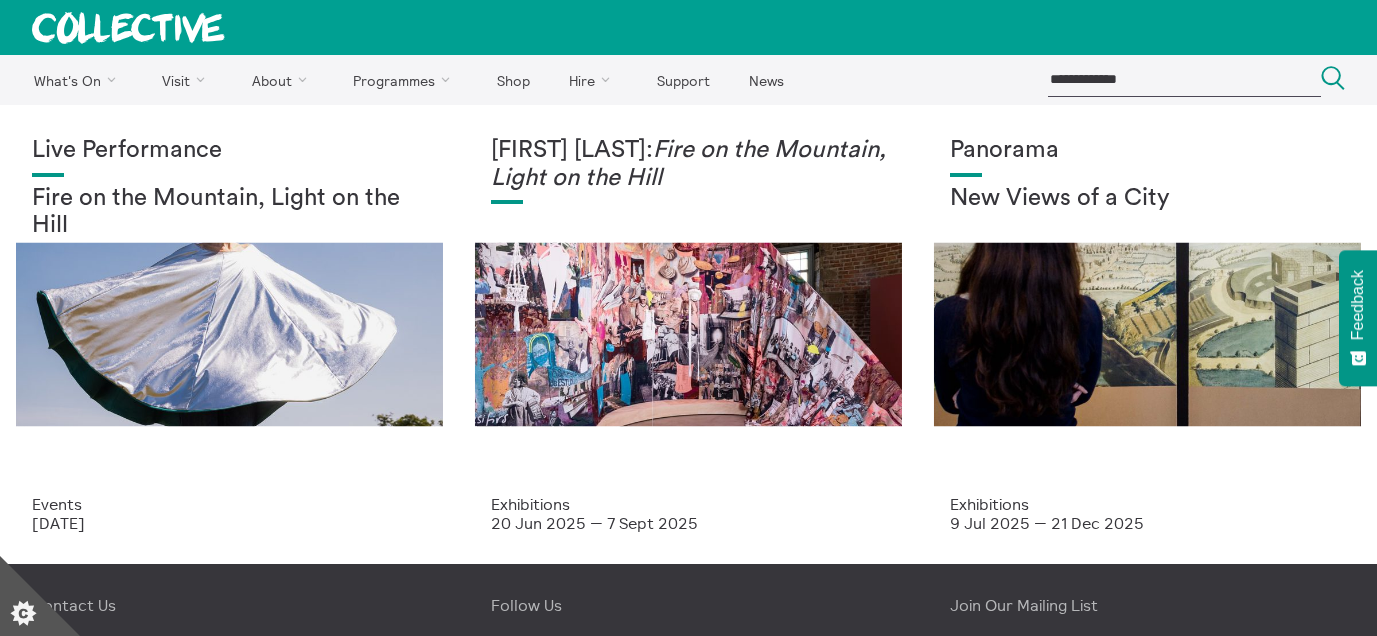 scroll, scrollTop: 0, scrollLeft: 0, axis: both 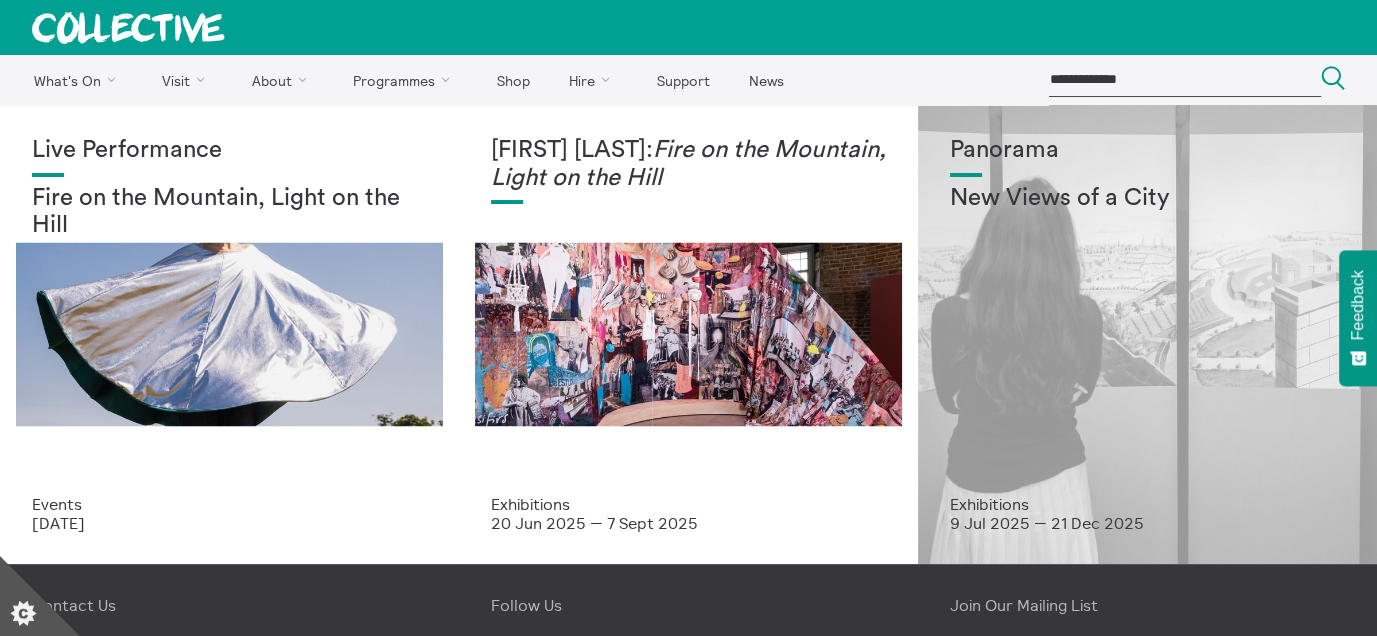 click on "Panorama
New Views of a City" at bounding box center (1147, 316) 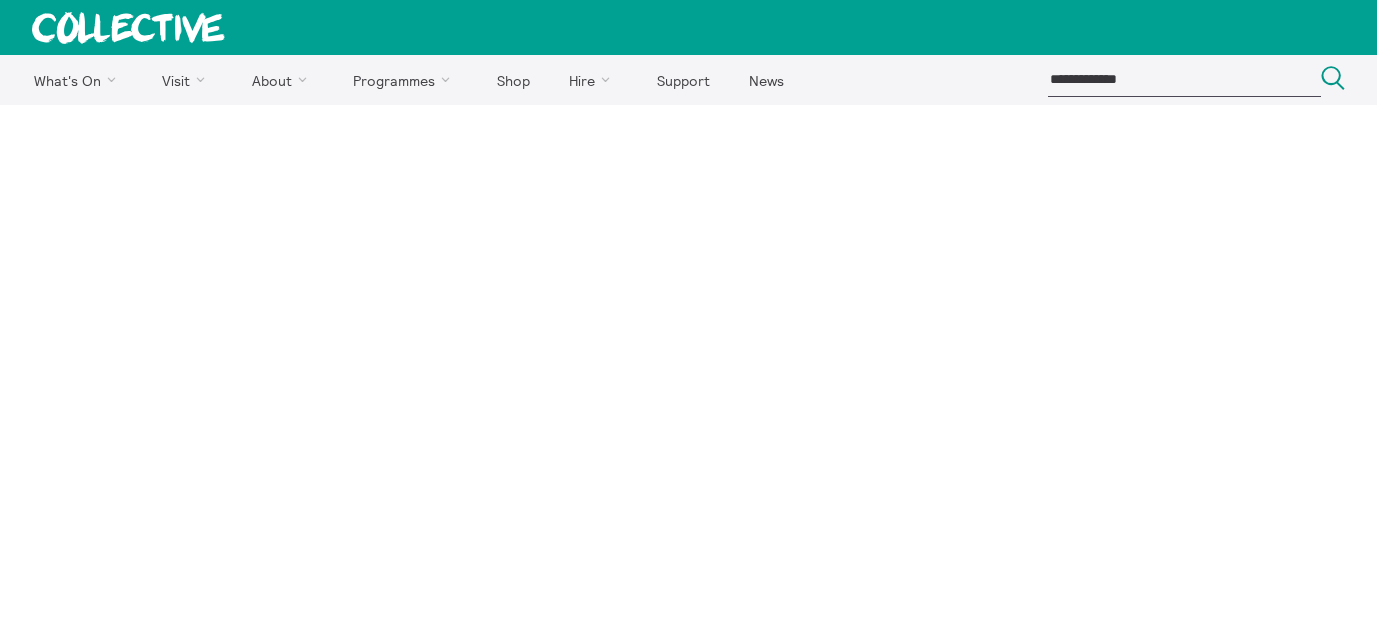 scroll, scrollTop: 0, scrollLeft: 0, axis: both 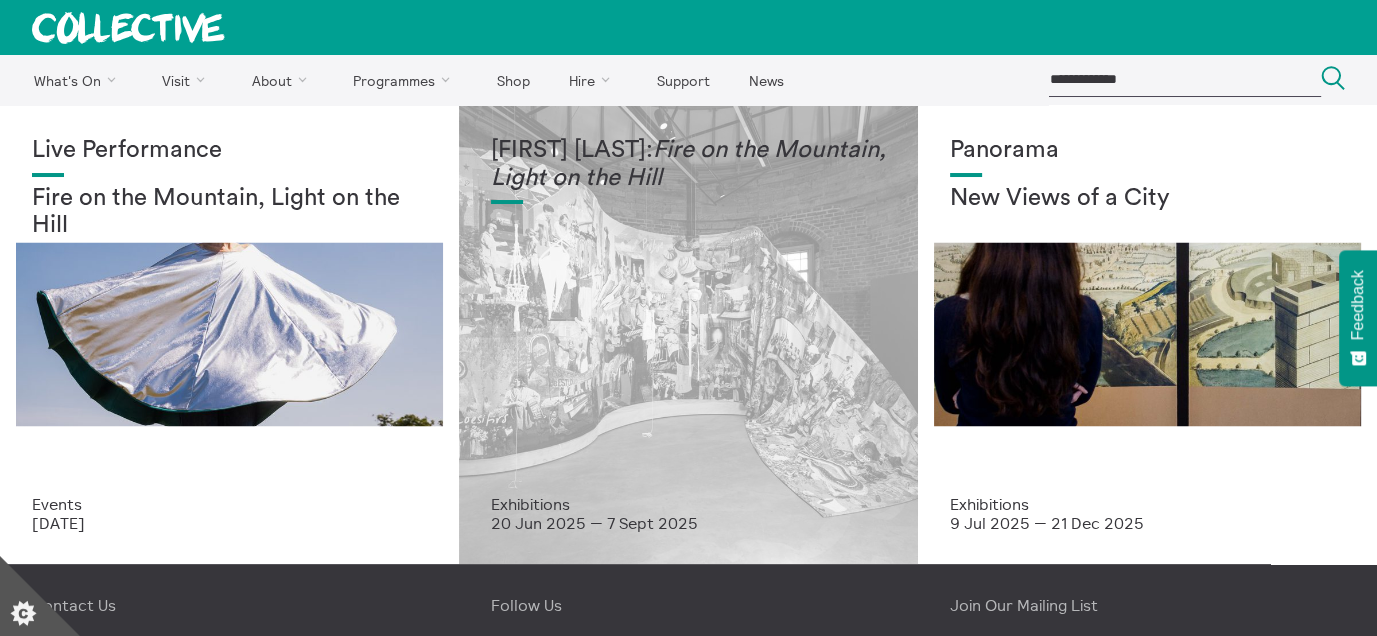 click on "Fire on the Mountain, Light on the Hill" at bounding box center (688, 164) 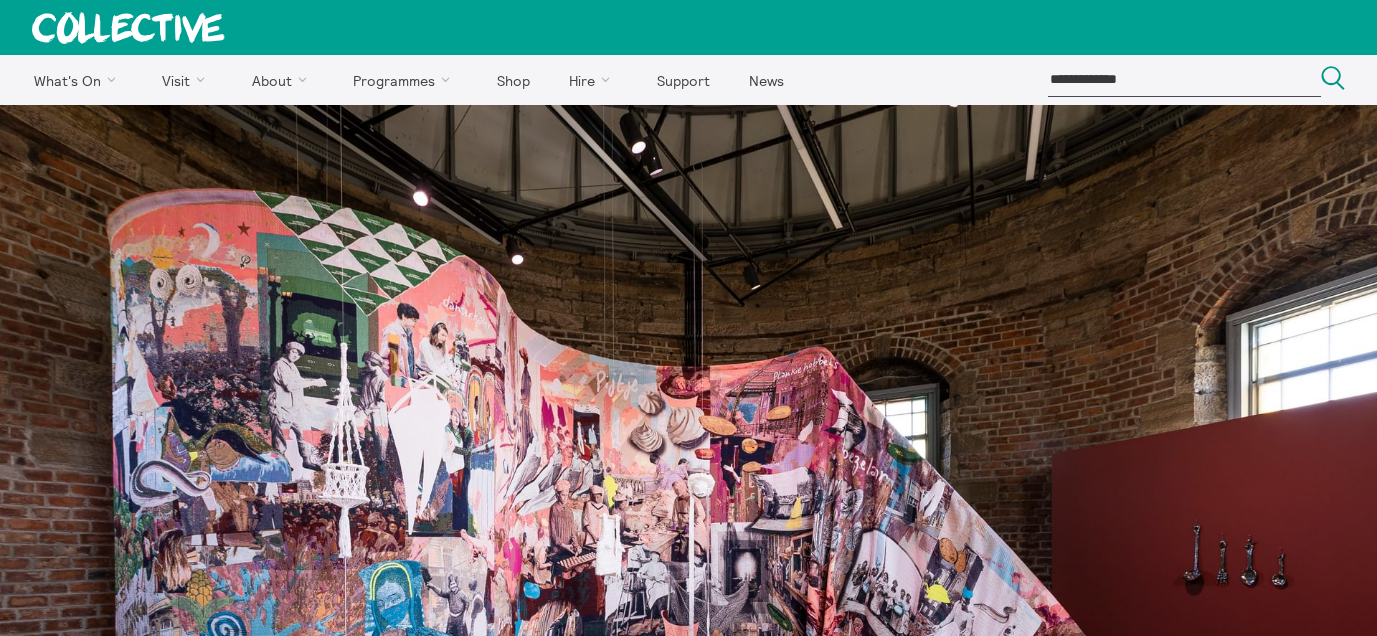 scroll, scrollTop: 0, scrollLeft: 0, axis: both 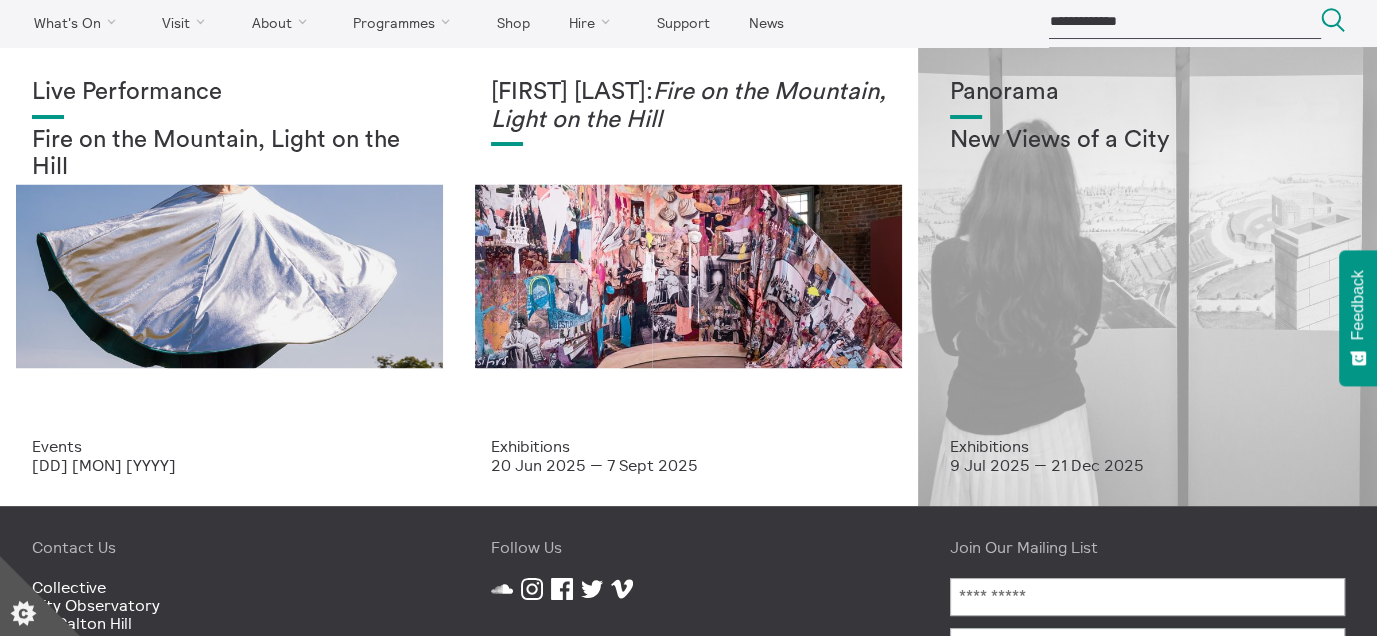 click on "Panorama
New Views of a City" at bounding box center [1147, 258] 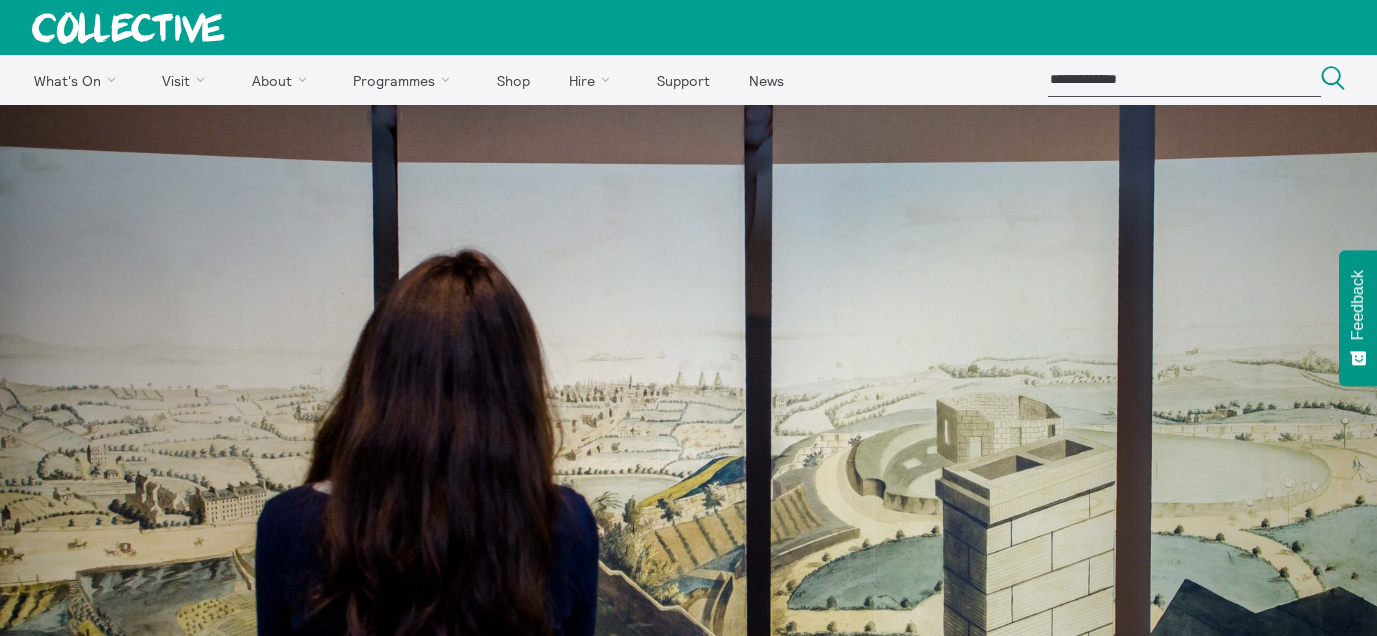 scroll, scrollTop: 0, scrollLeft: 0, axis: both 